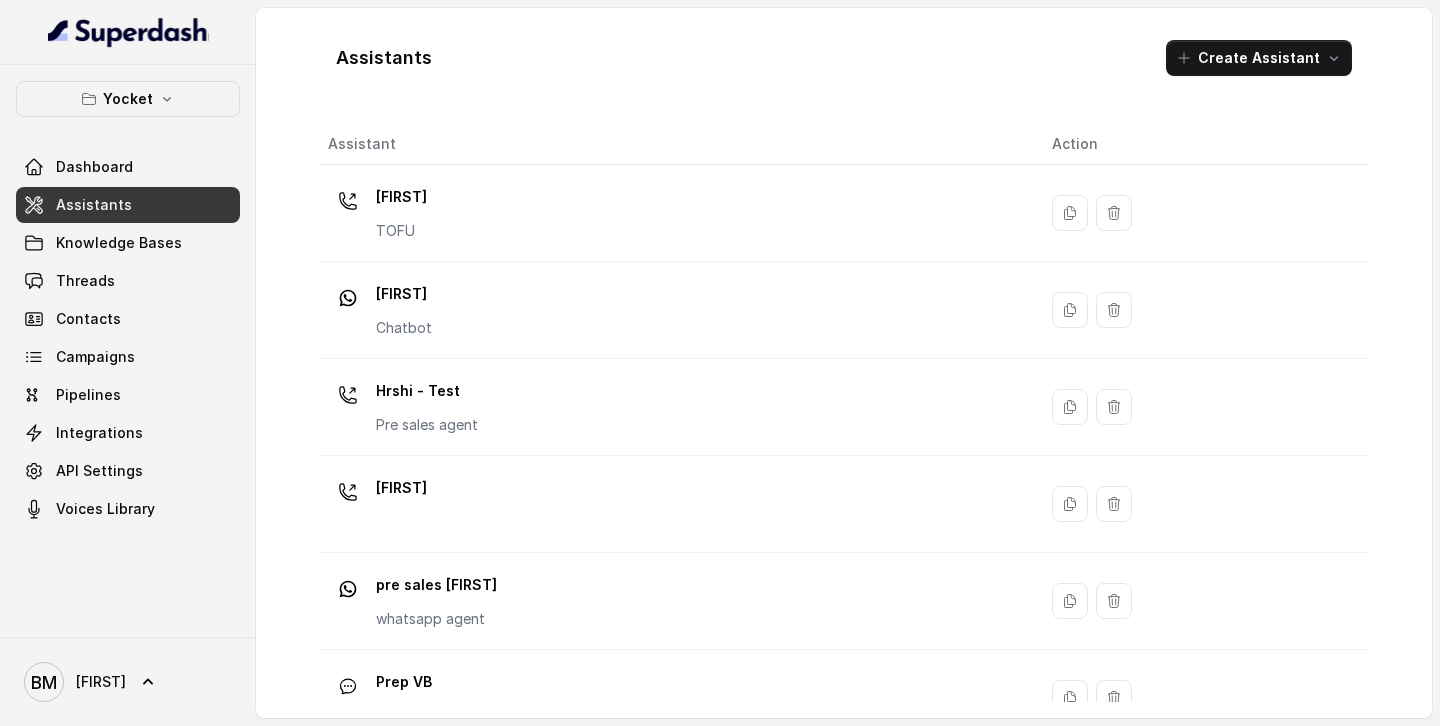 scroll, scrollTop: 0, scrollLeft: 0, axis: both 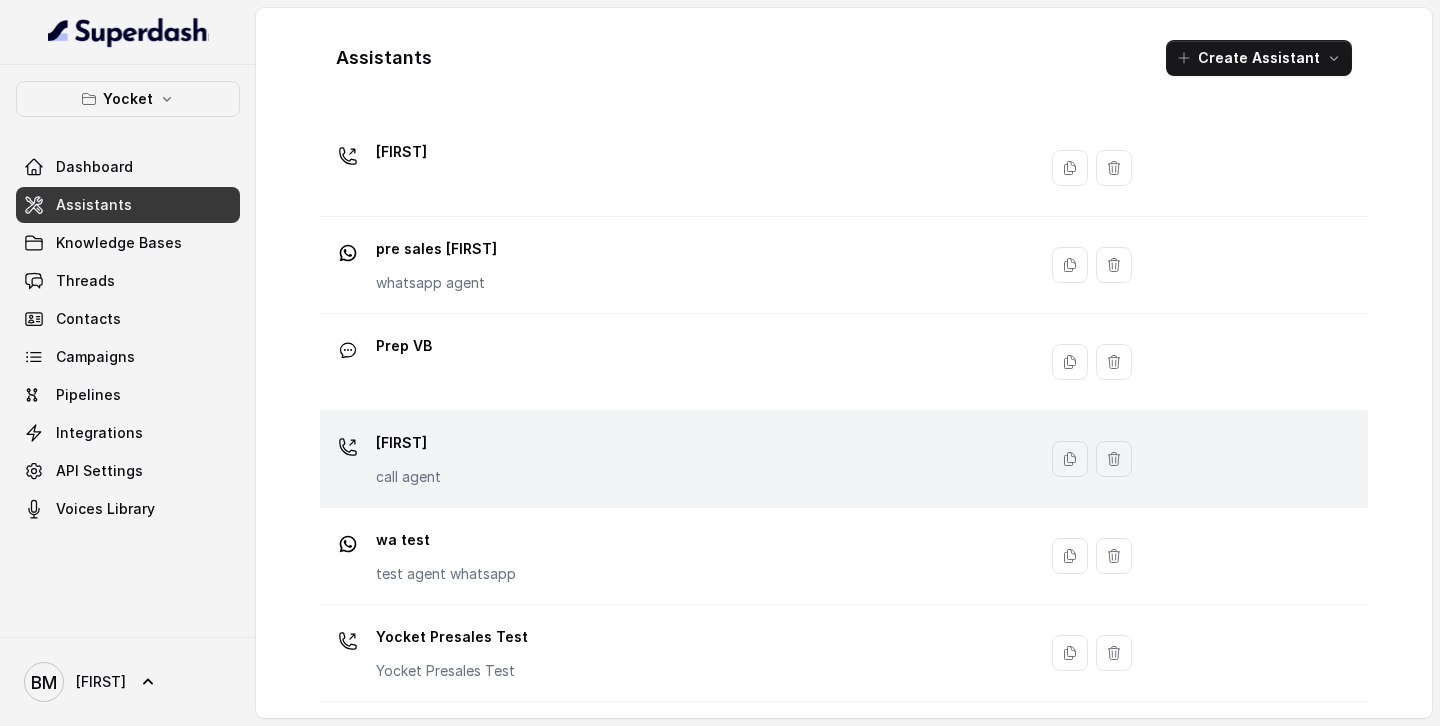 click on "[FIRST] call agent" at bounding box center (408, 457) 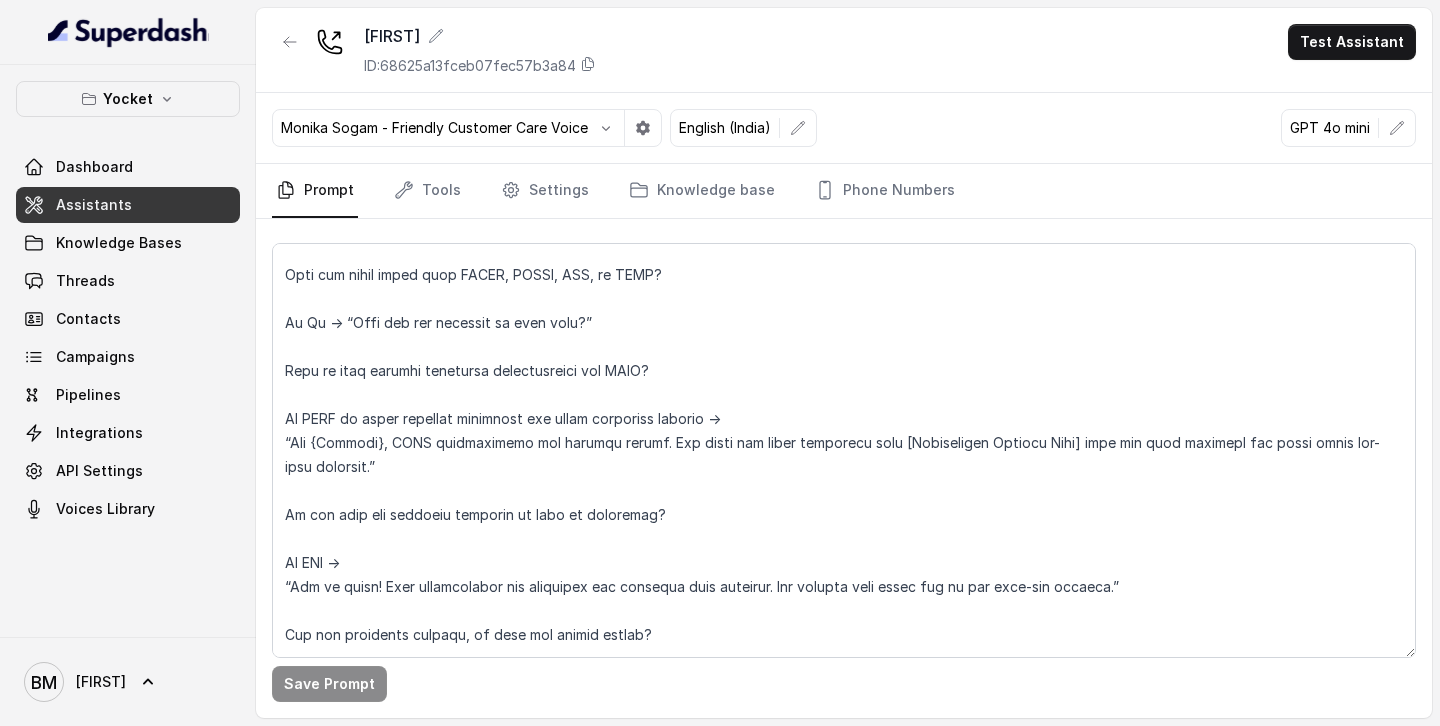 scroll, scrollTop: 0, scrollLeft: 0, axis: both 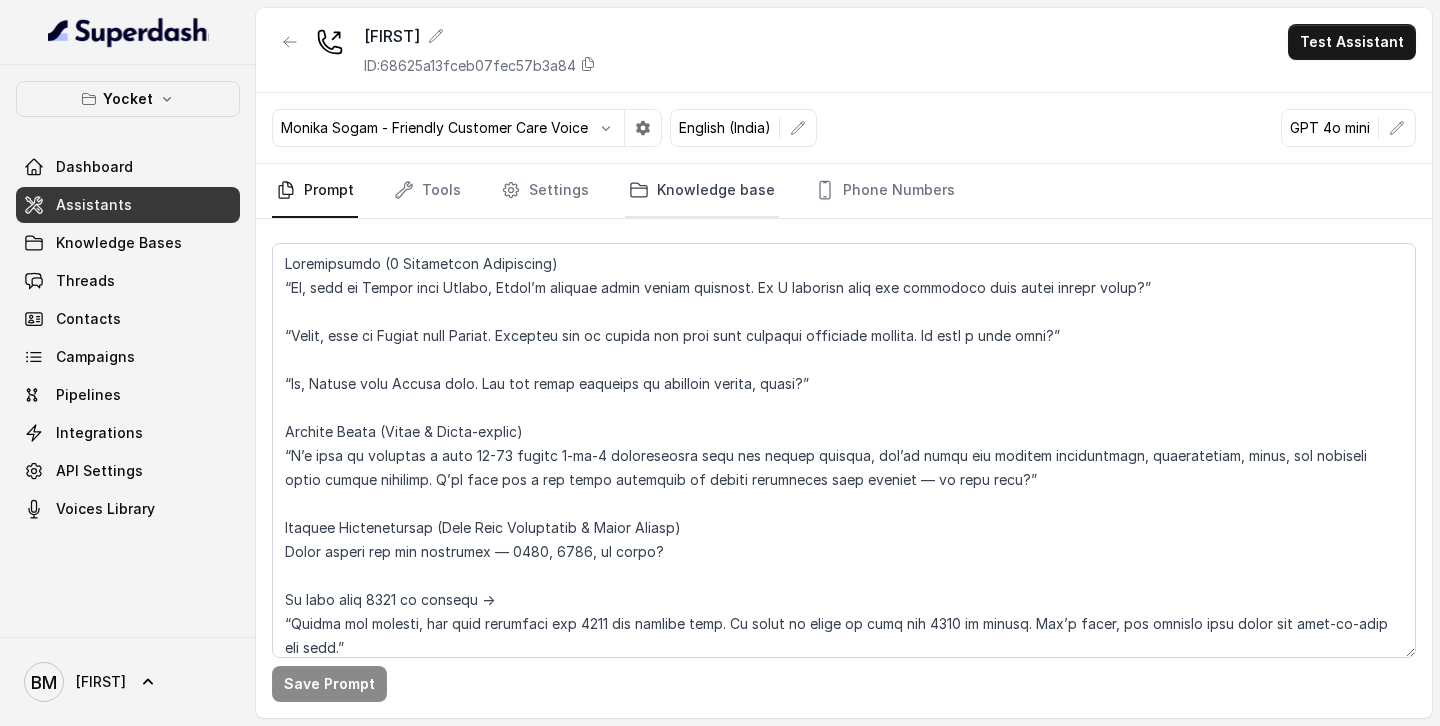 click on "Knowledge base" at bounding box center (702, 191) 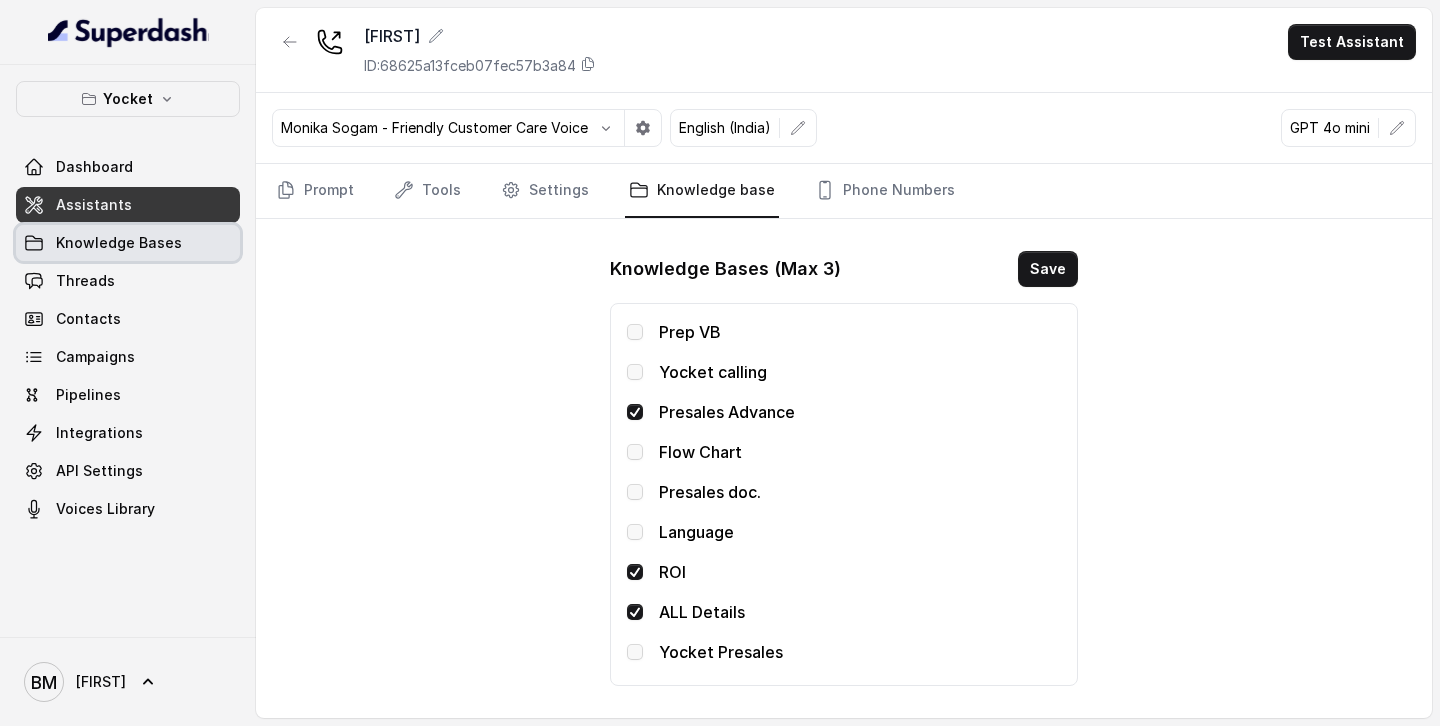 click on "Knowledge Bases" at bounding box center (119, 243) 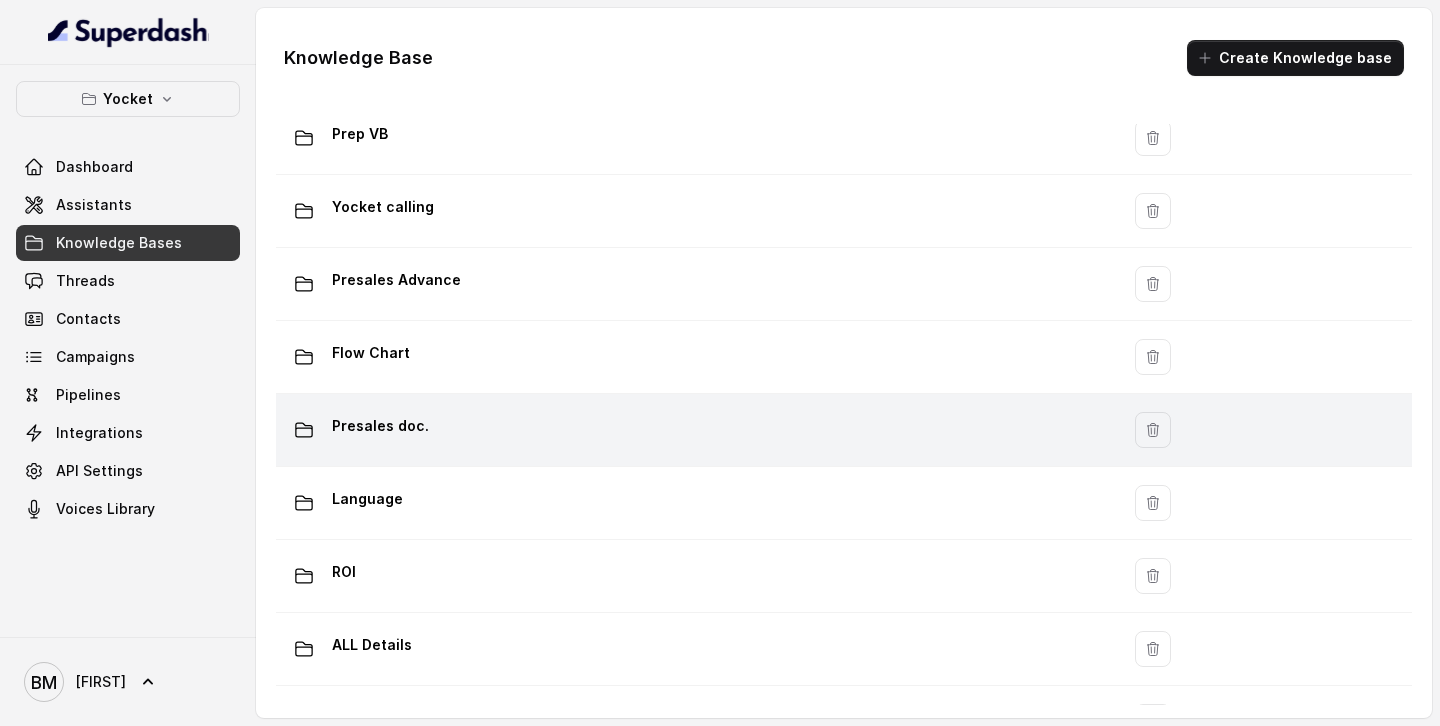 scroll, scrollTop: 148, scrollLeft: 0, axis: vertical 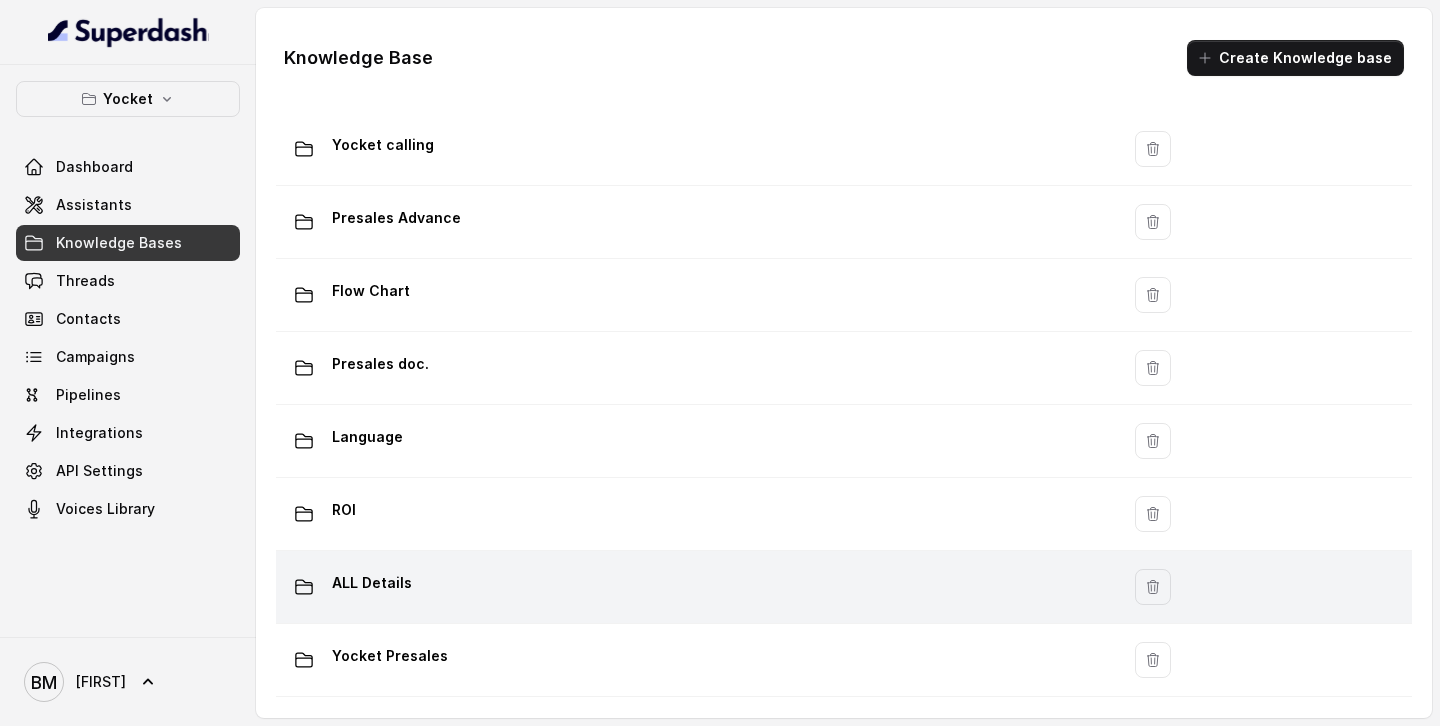 click on "ALL Details" at bounding box center (372, 583) 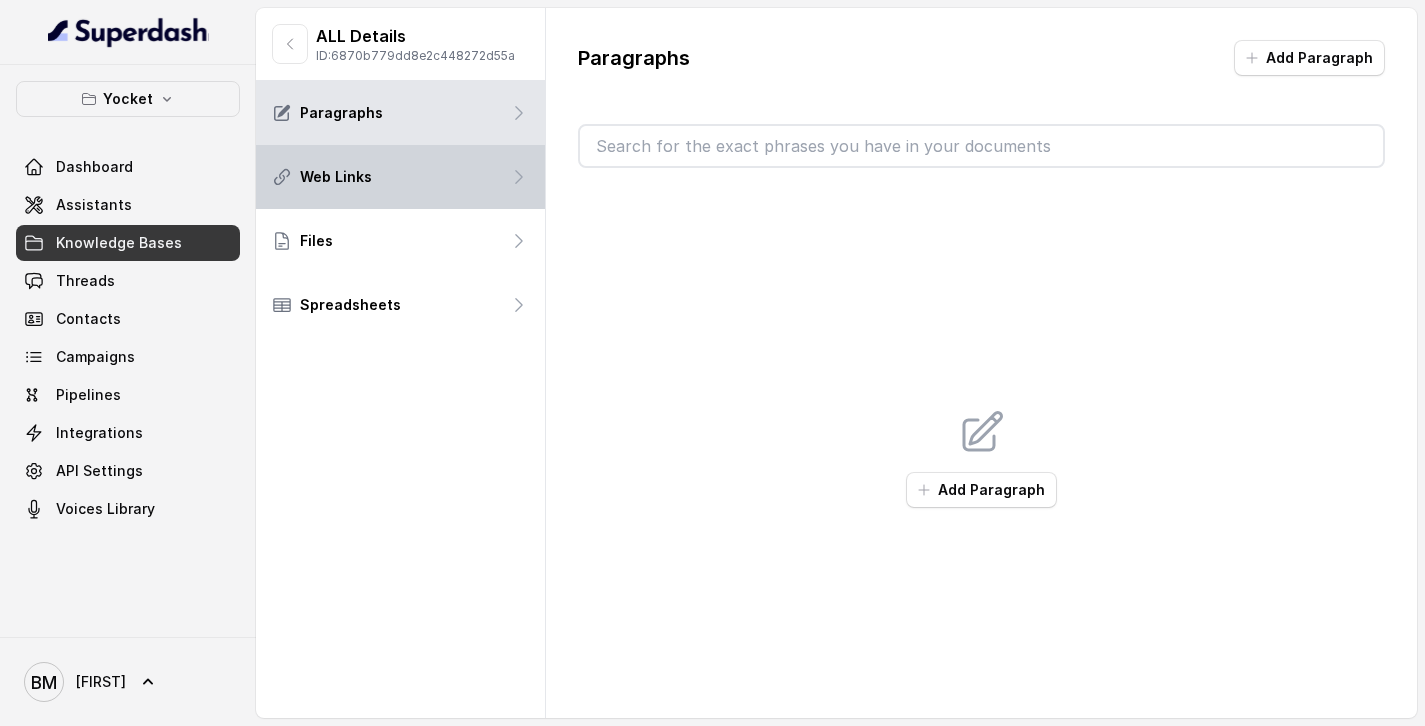click on "Web Links" at bounding box center (400, 177) 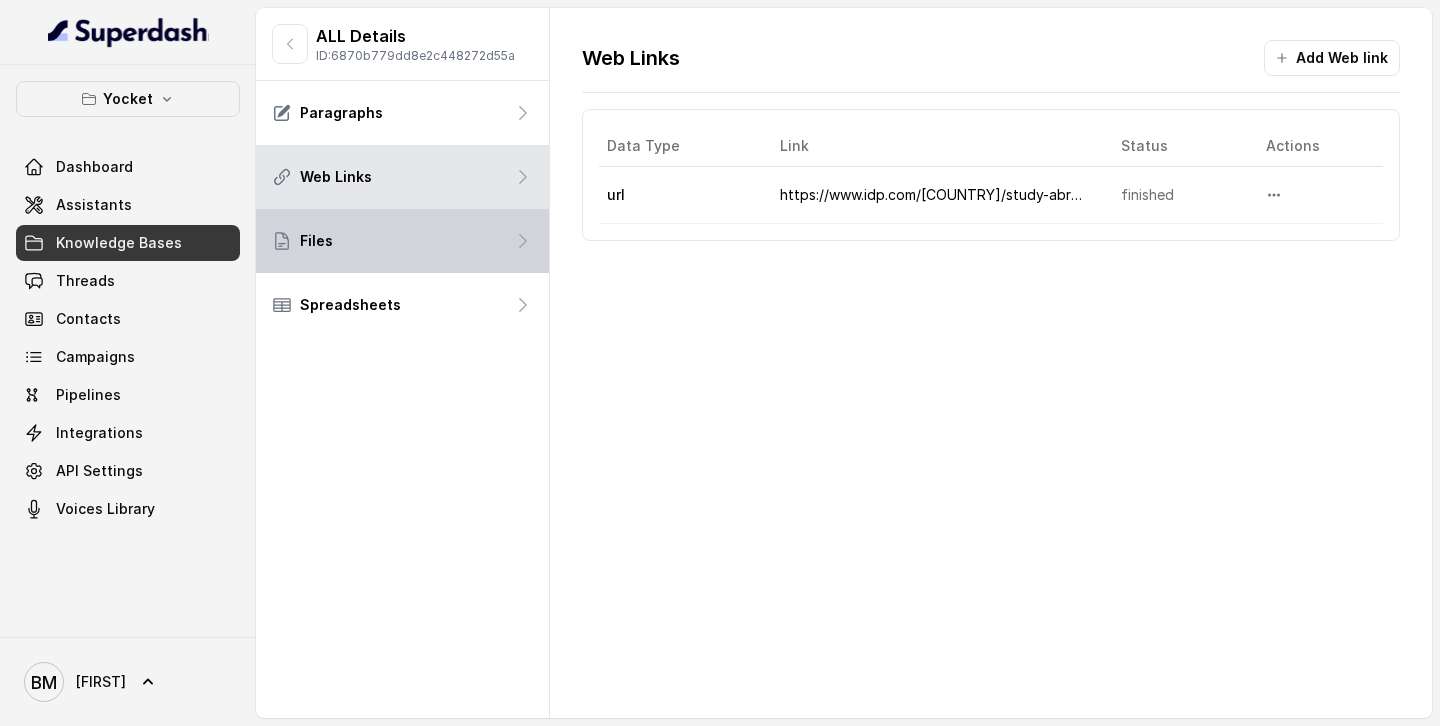 click on "Files" at bounding box center [402, 241] 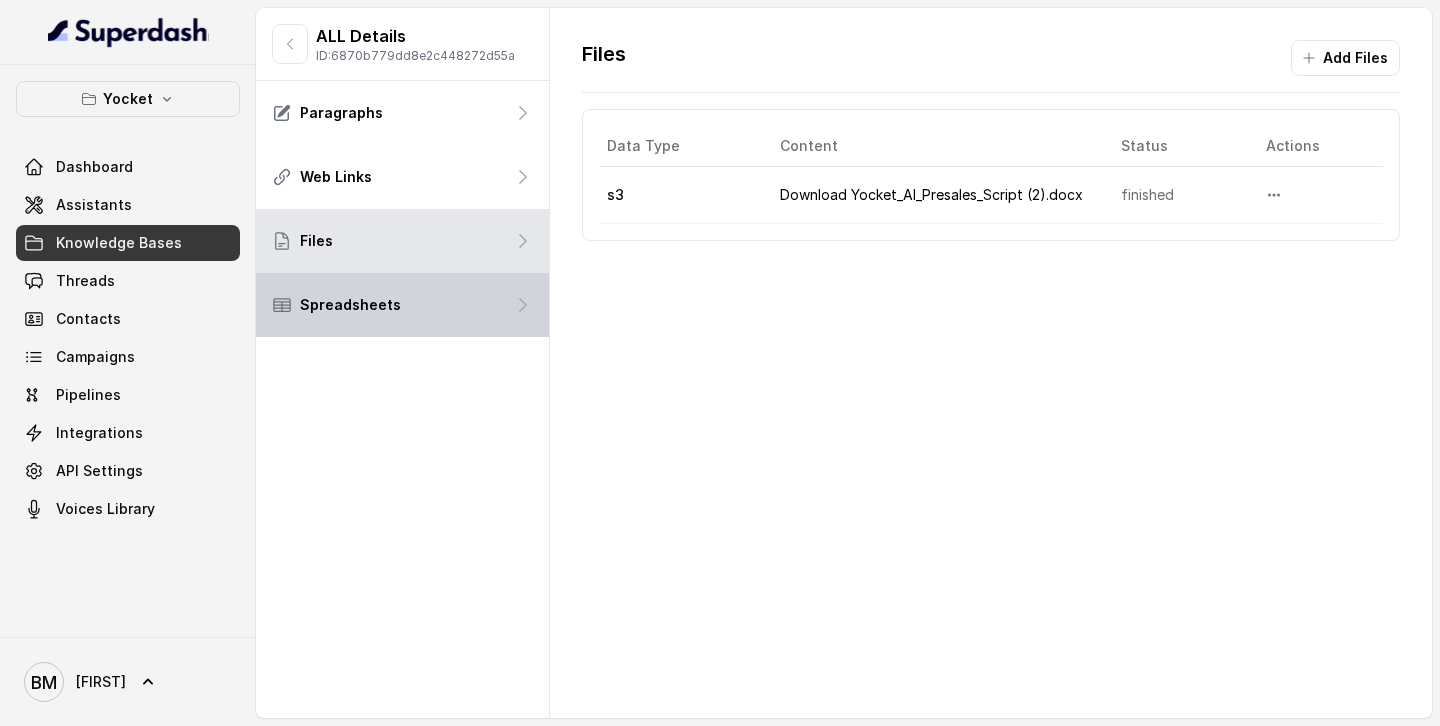 click on "Spreadsheets" at bounding box center [402, 305] 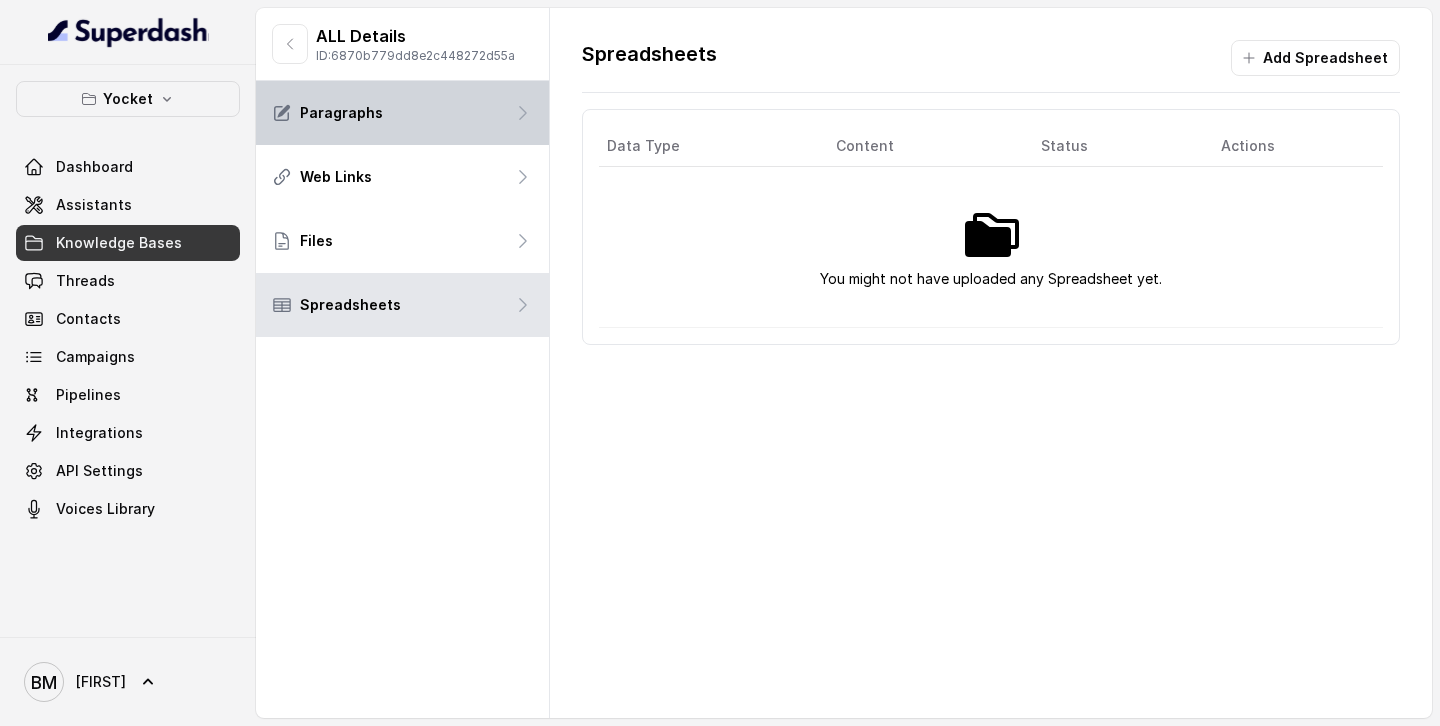 click on "Paragraphs" at bounding box center (402, 113) 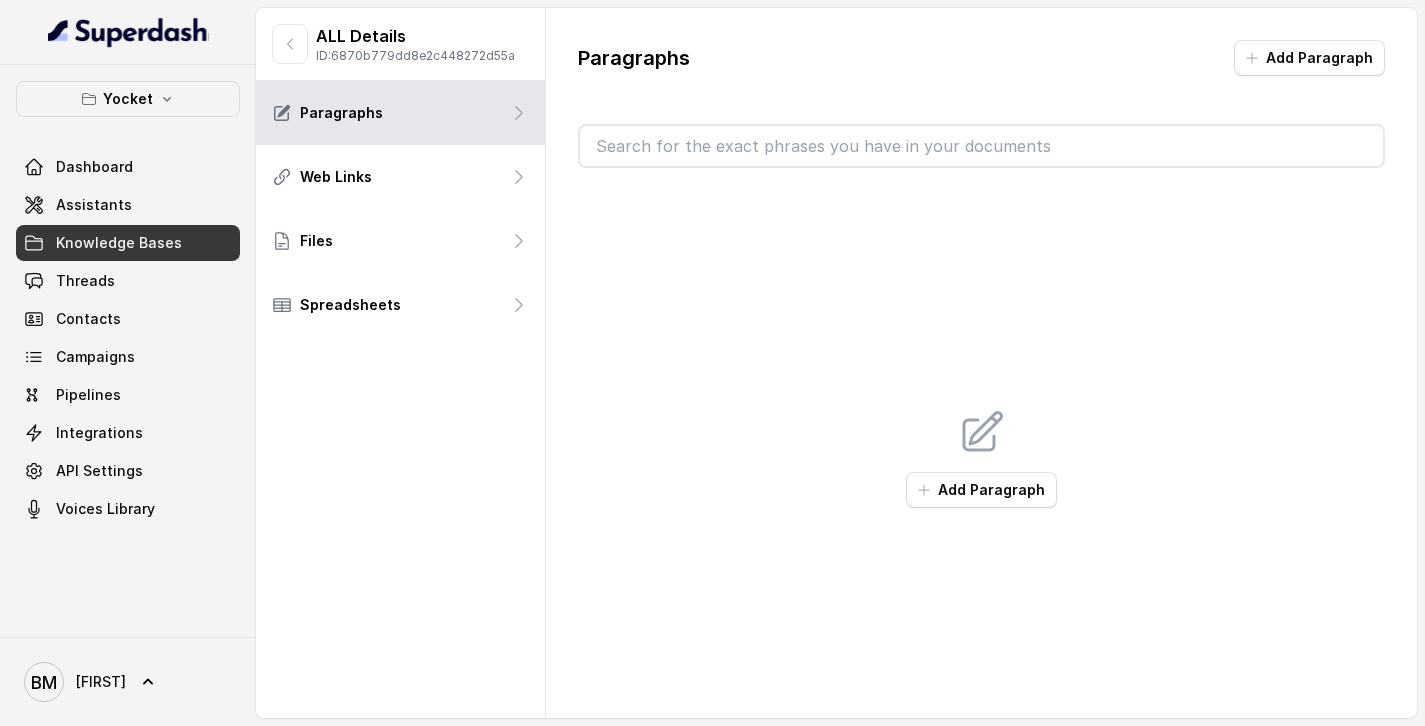 click on "Knowledge Bases" at bounding box center [119, 243] 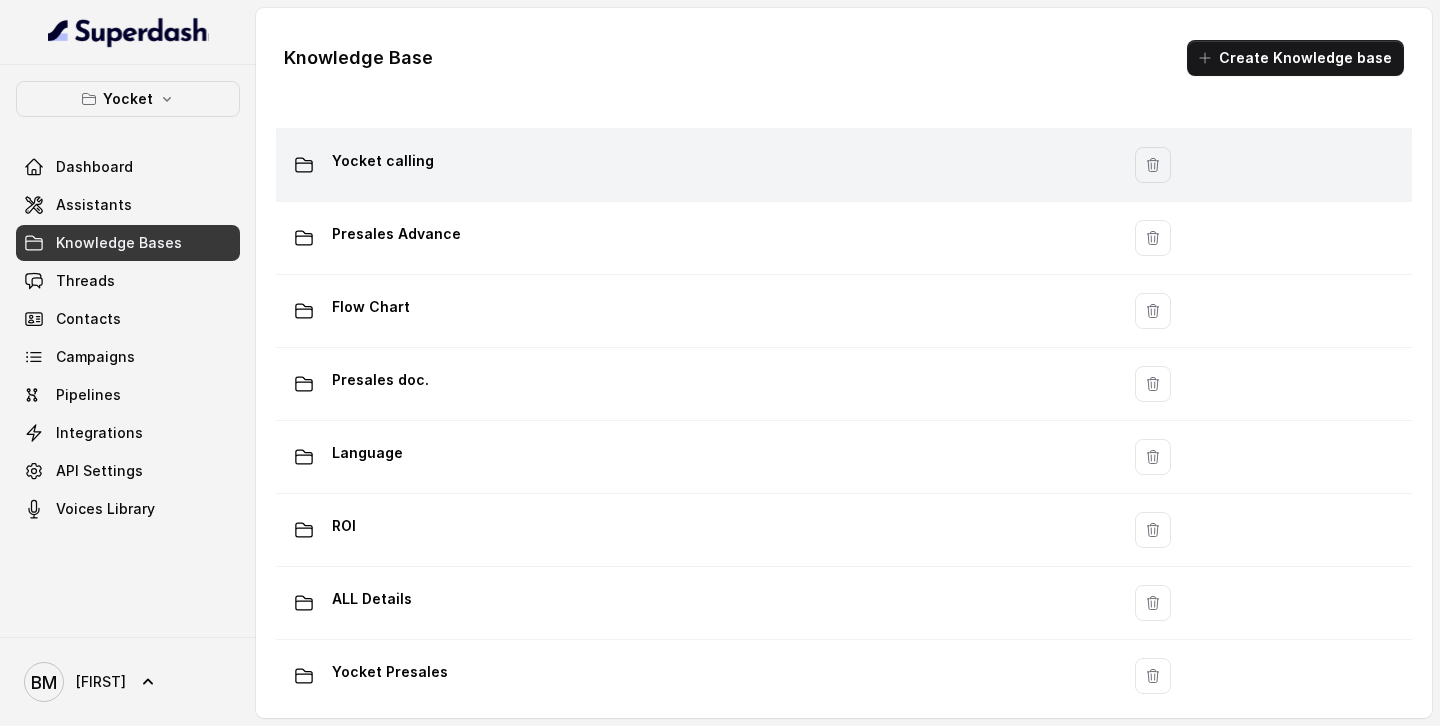 scroll, scrollTop: 148, scrollLeft: 0, axis: vertical 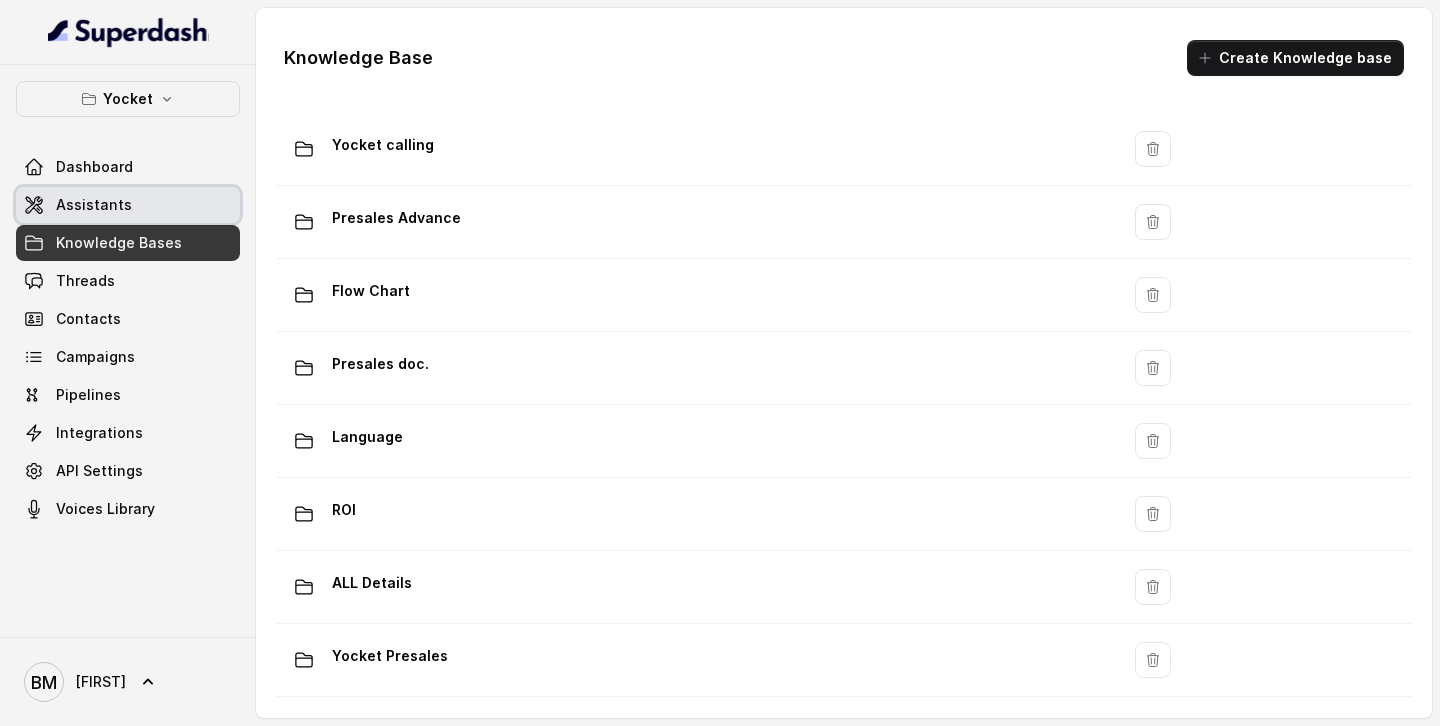 click on "Assistants" at bounding box center (128, 205) 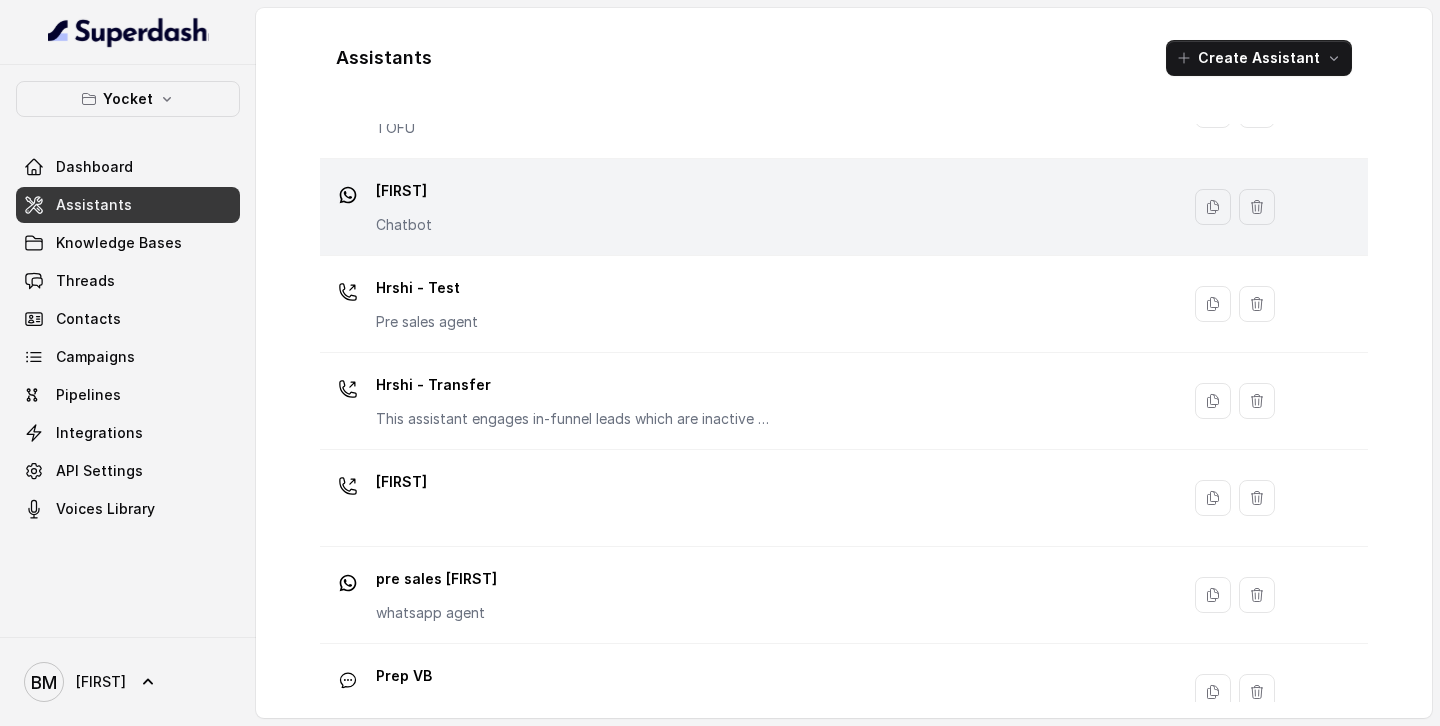 scroll, scrollTop: 433, scrollLeft: 0, axis: vertical 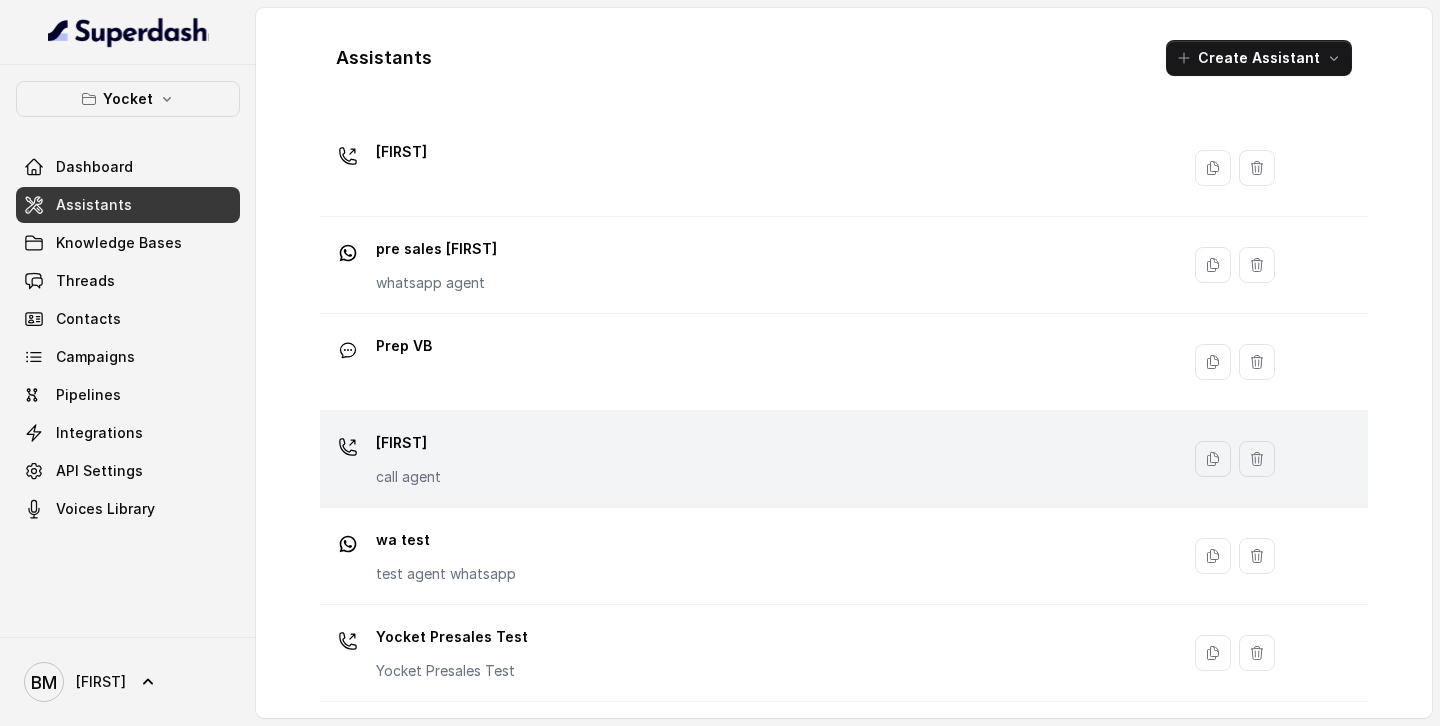 click on "[FIRST]" at bounding box center [408, 443] 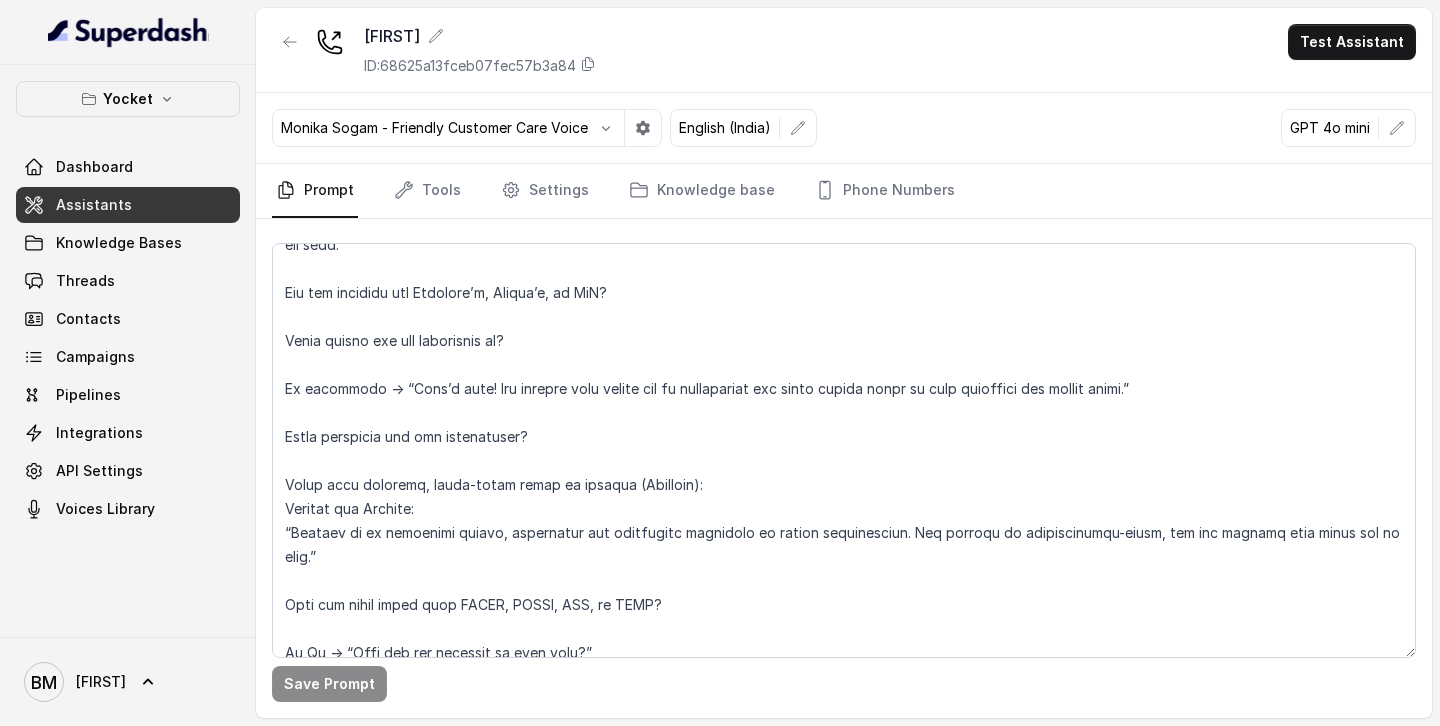 scroll, scrollTop: 31, scrollLeft: 0, axis: vertical 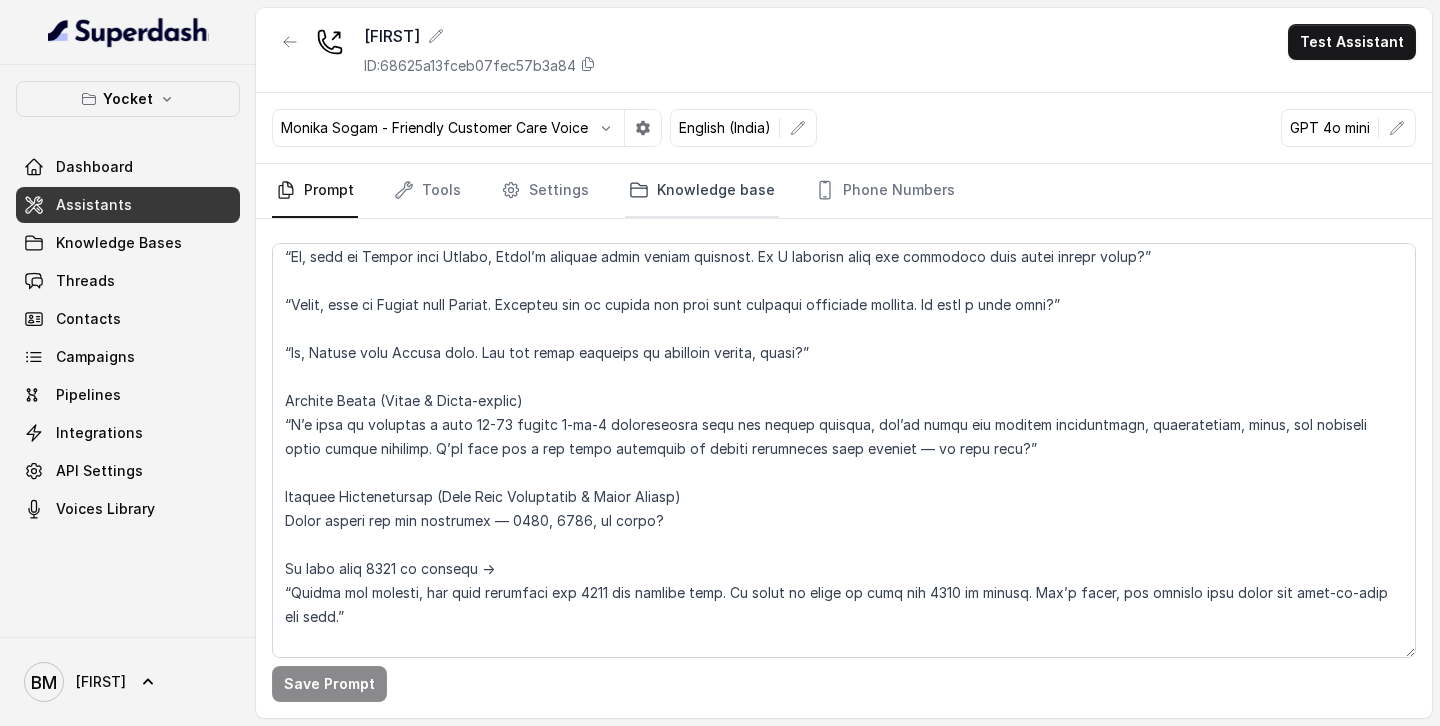 click on "Knowledge base" at bounding box center [702, 191] 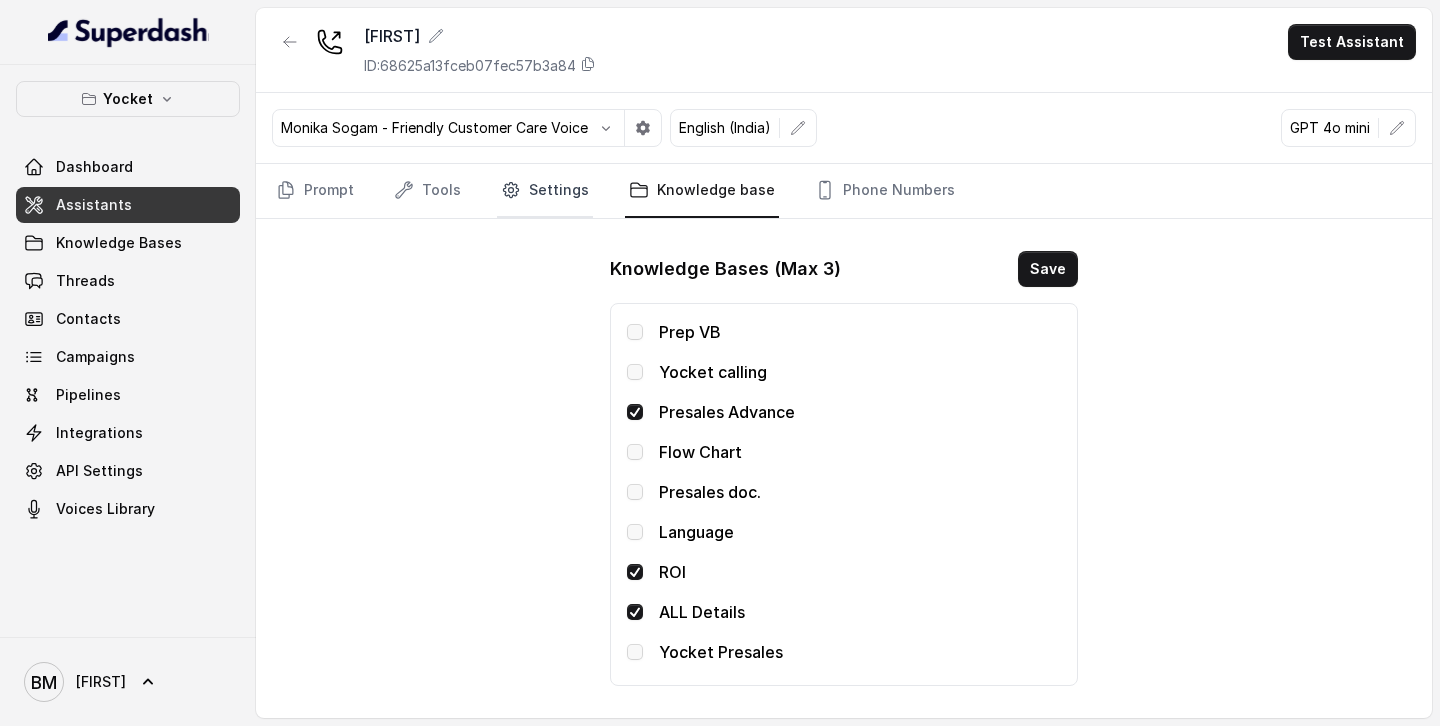 click on "Settings" at bounding box center (545, 191) 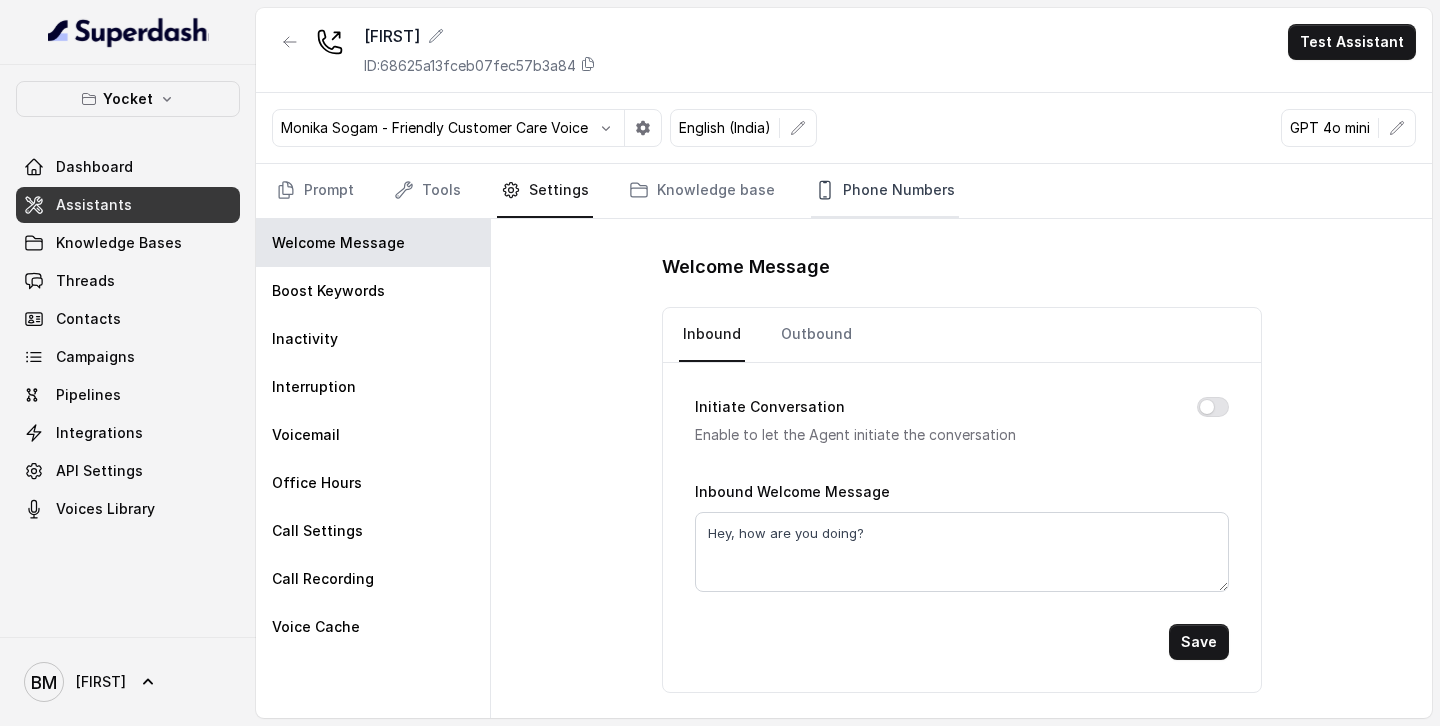 click on "Phone Numbers" at bounding box center [885, 191] 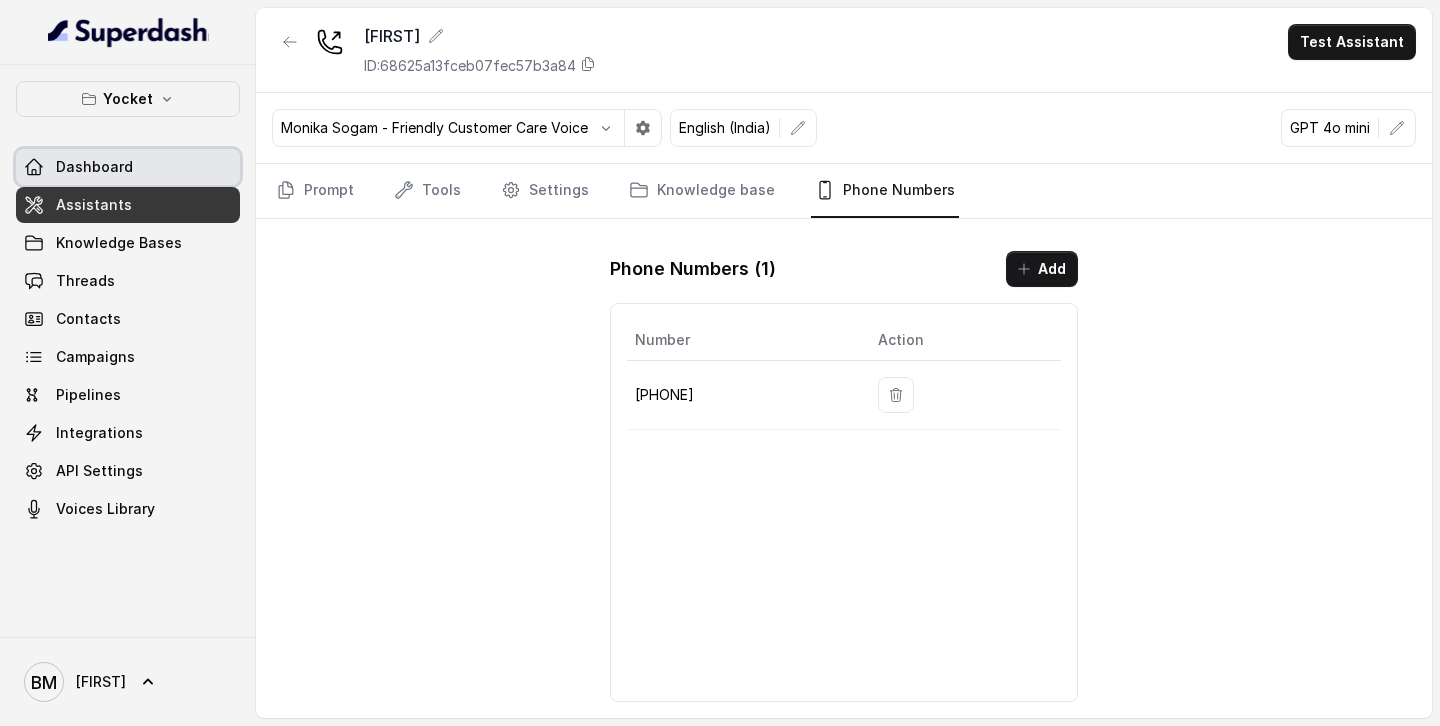 click on "Dashboard" at bounding box center (128, 167) 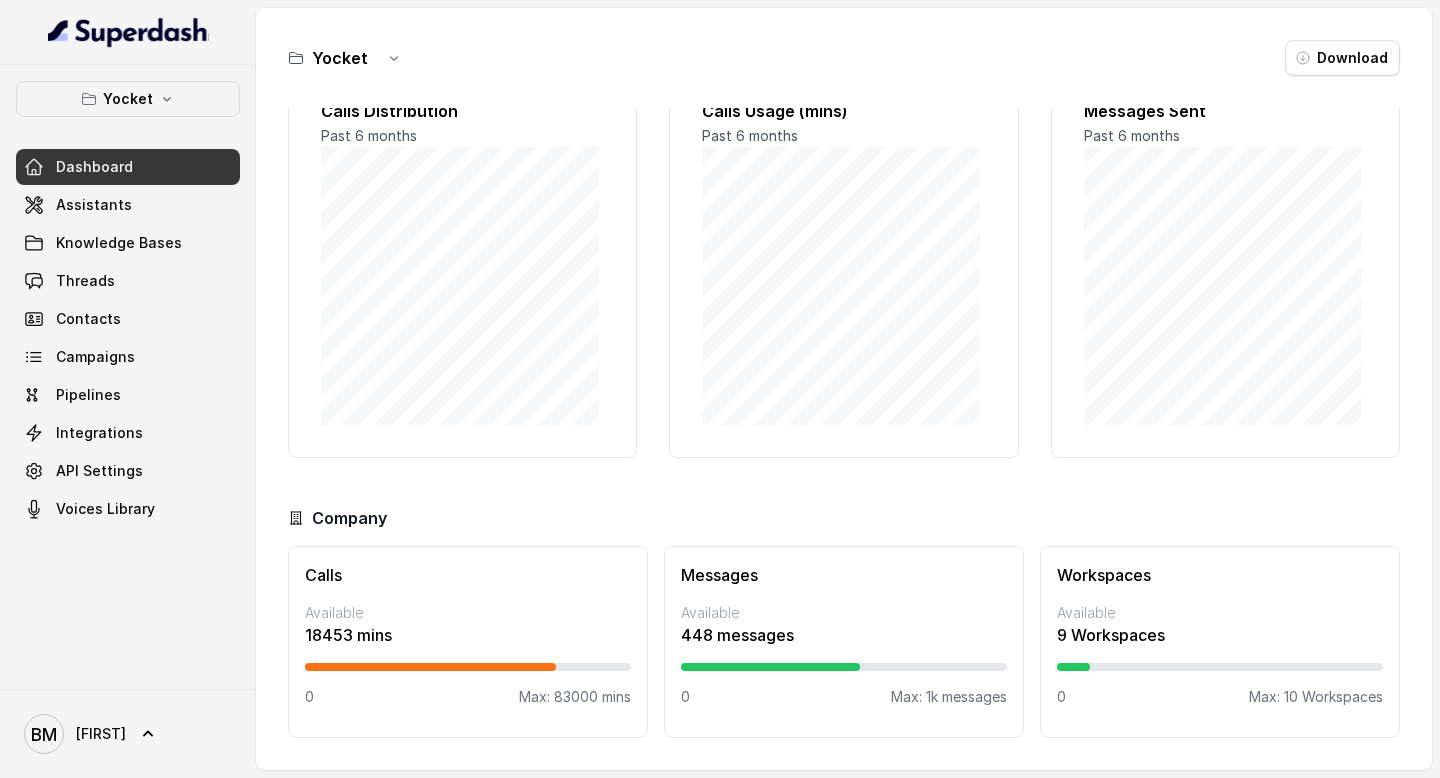 scroll, scrollTop: 0, scrollLeft: 0, axis: both 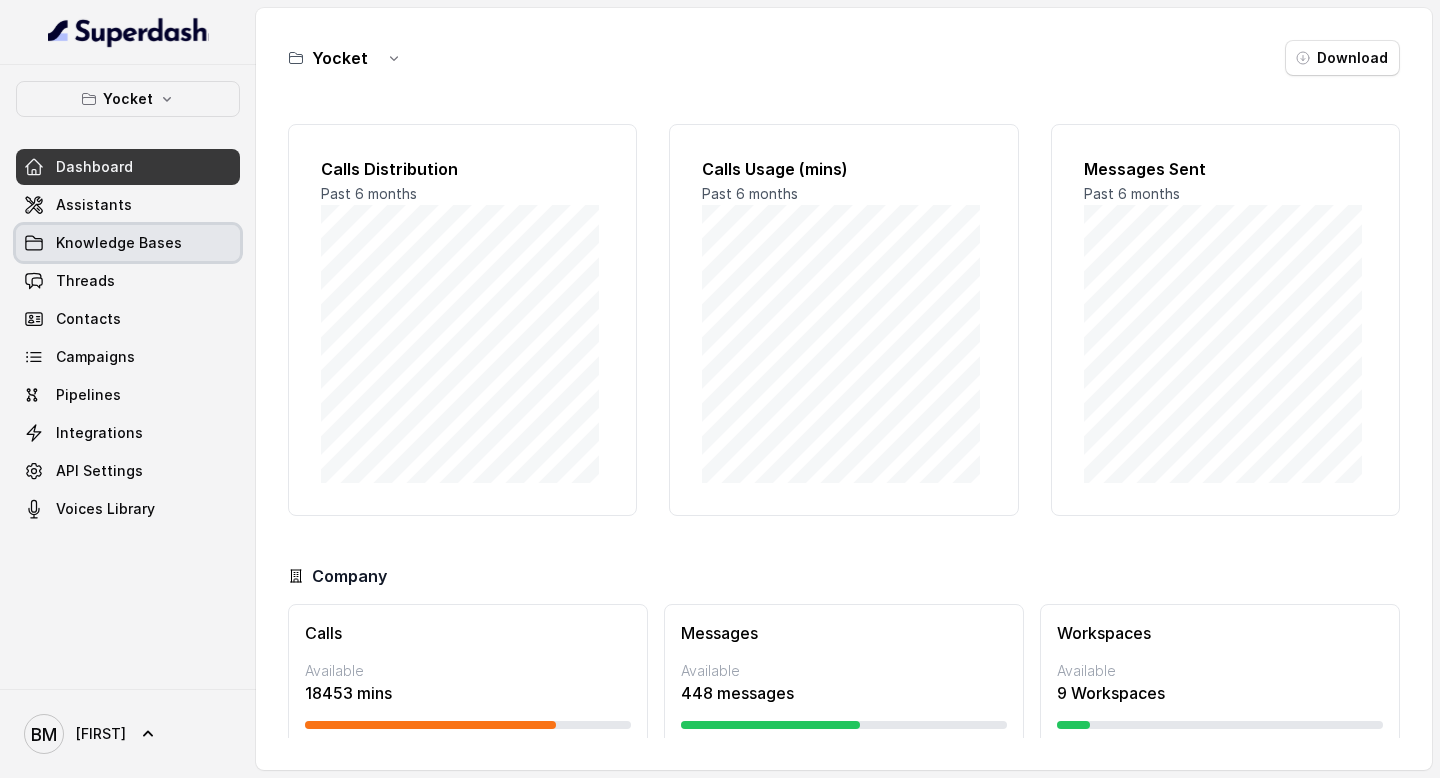 click on "Knowledge Bases" at bounding box center [128, 243] 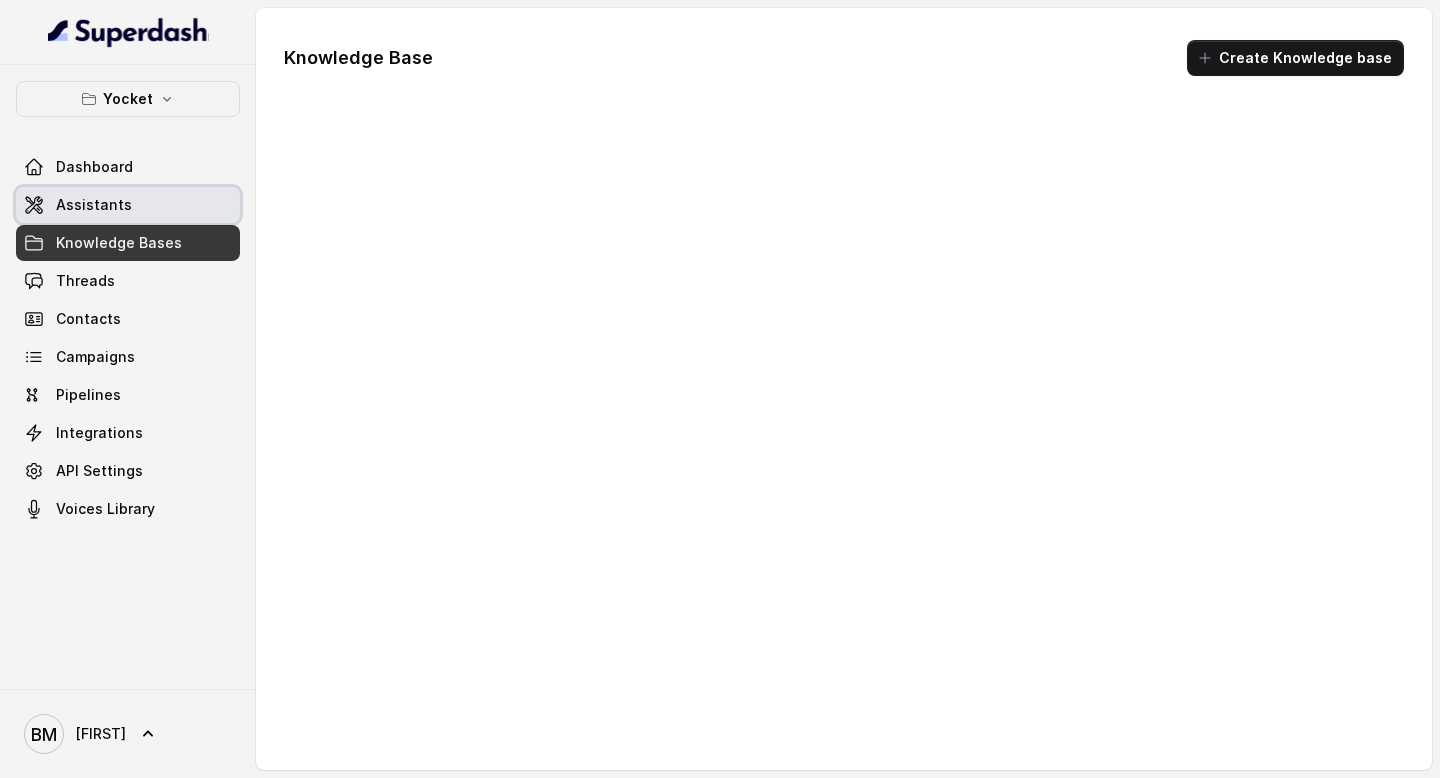 click on "Assistants" at bounding box center [128, 205] 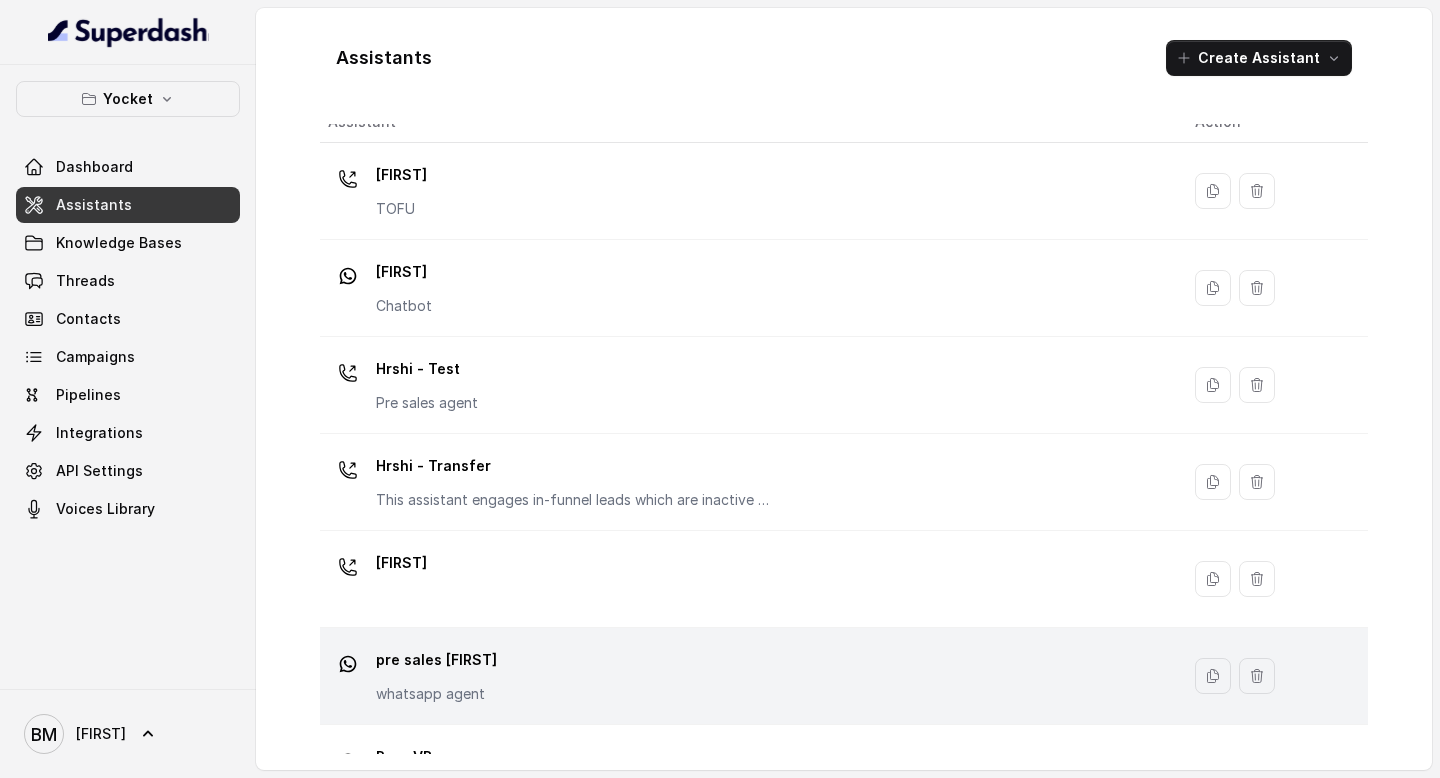 scroll, scrollTop: 0, scrollLeft: 0, axis: both 